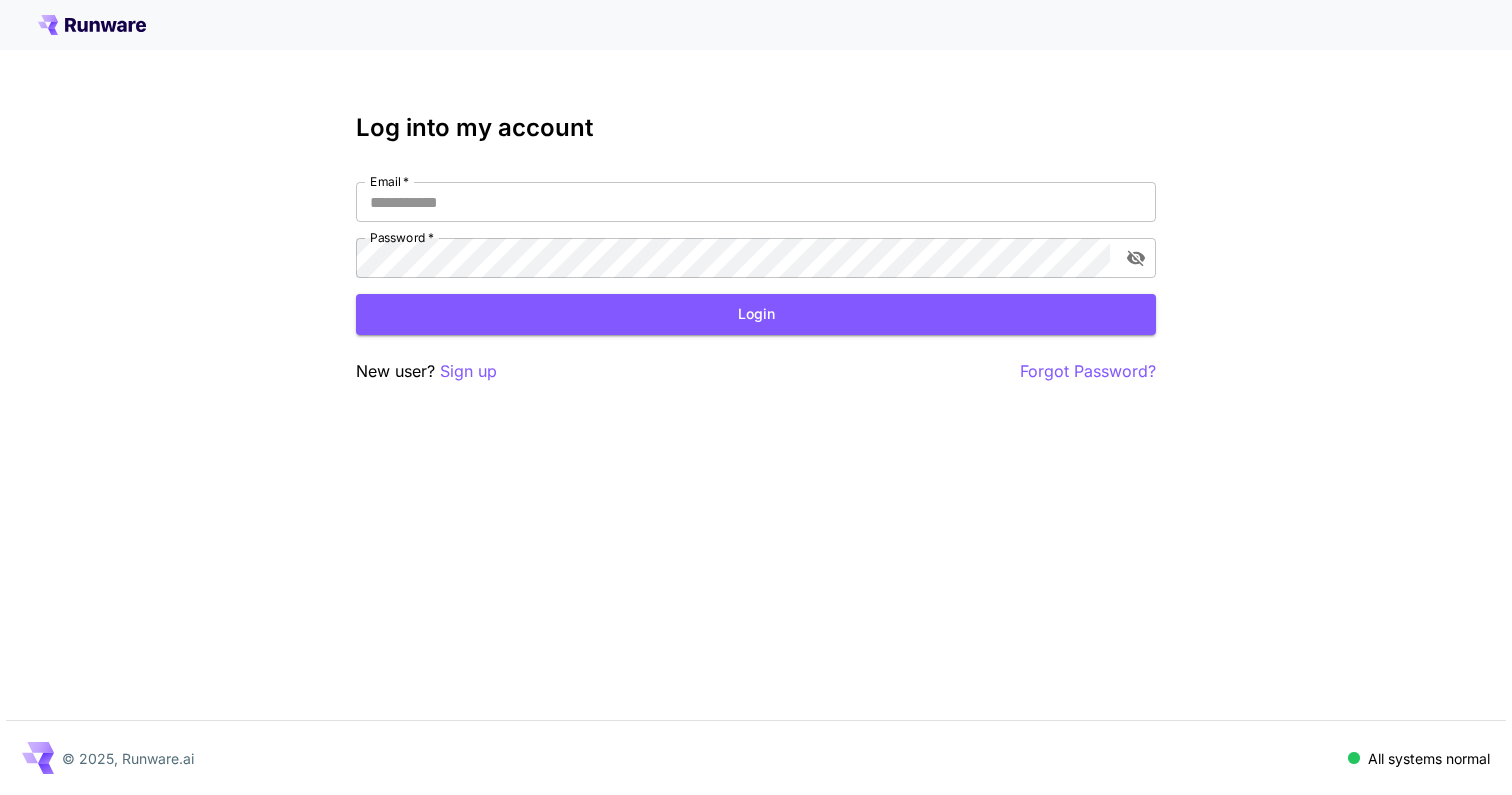 scroll, scrollTop: 0, scrollLeft: 0, axis: both 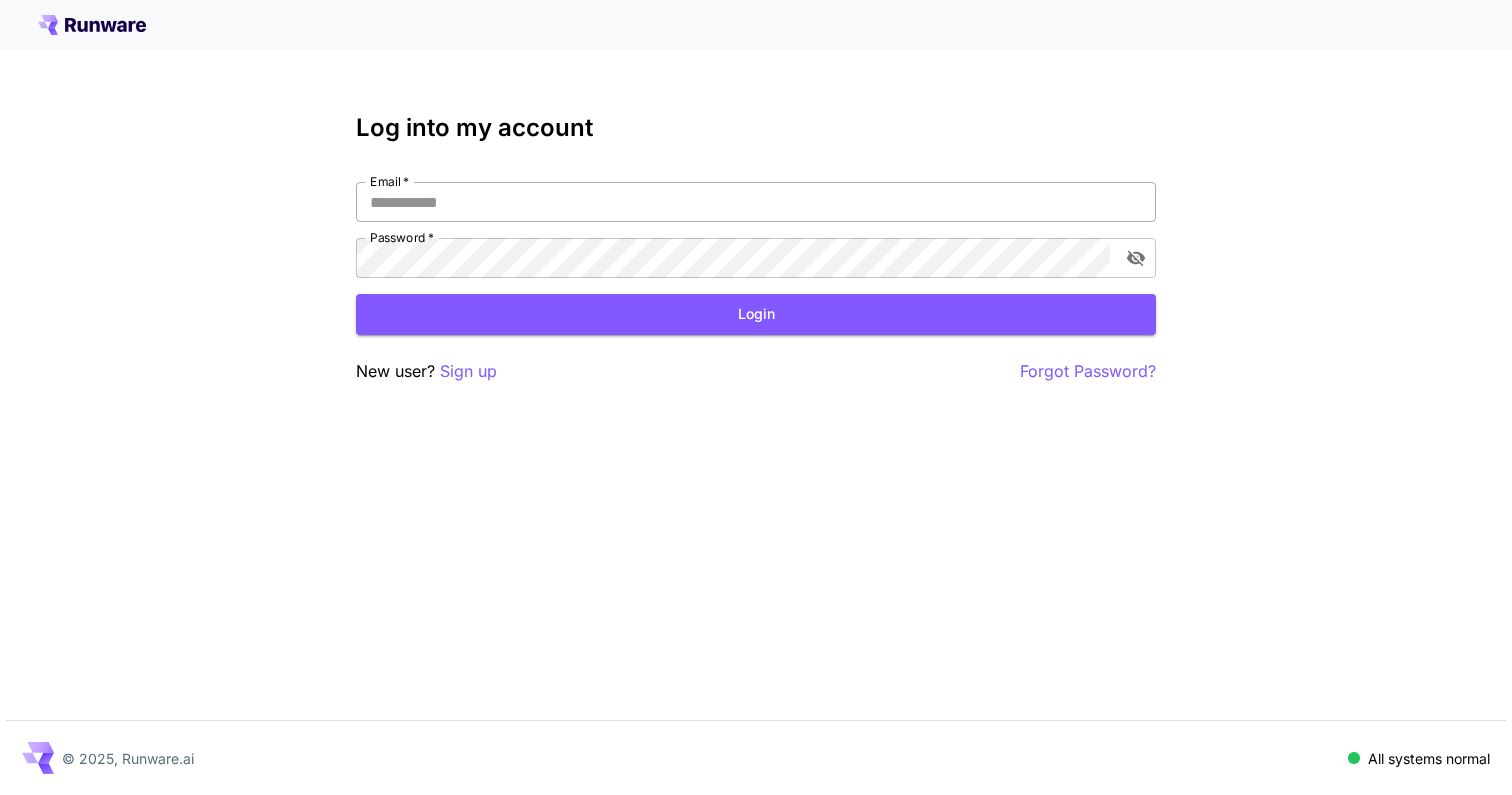 click on "Email   *" at bounding box center [756, 202] 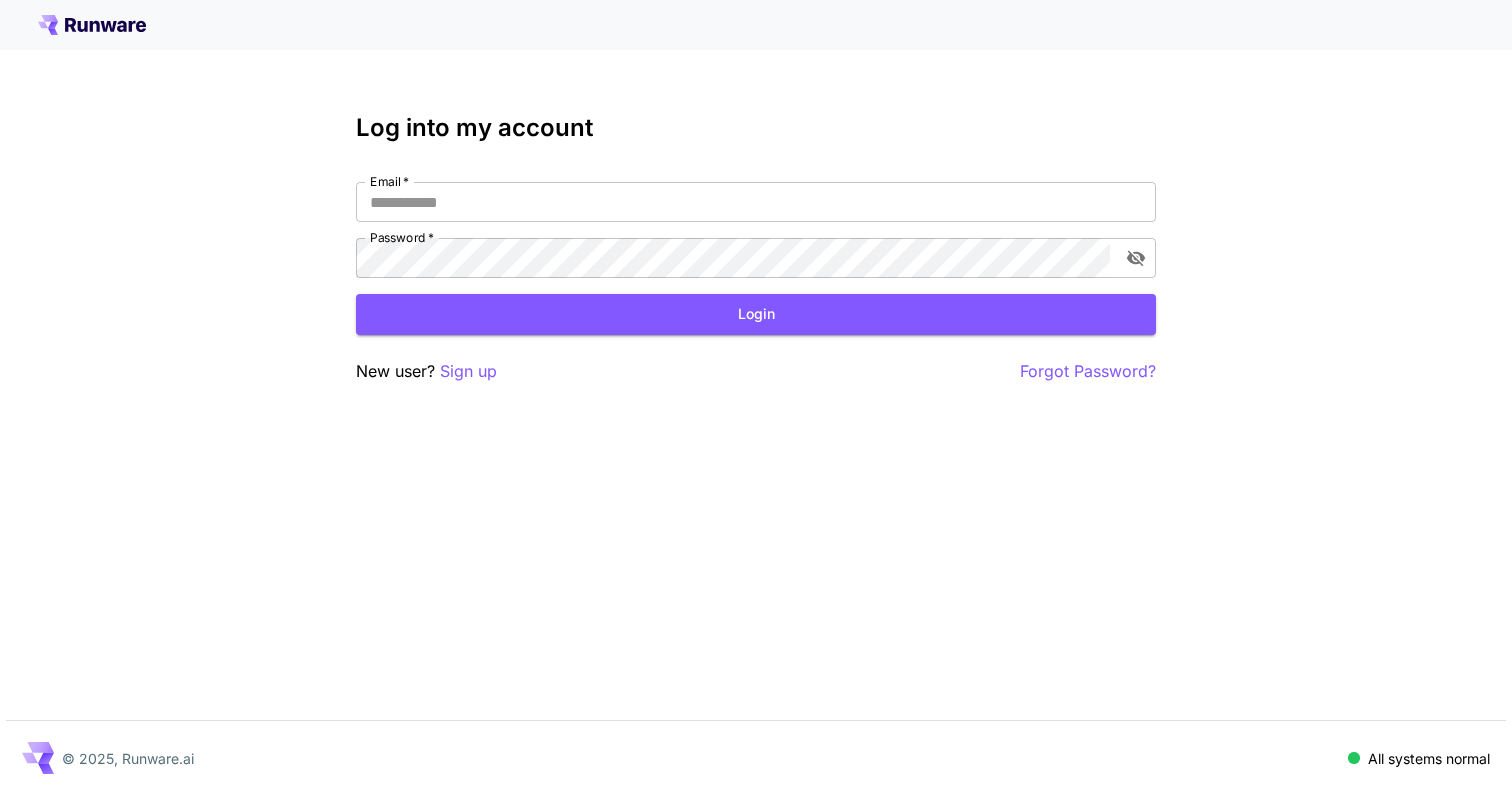 type on "**********" 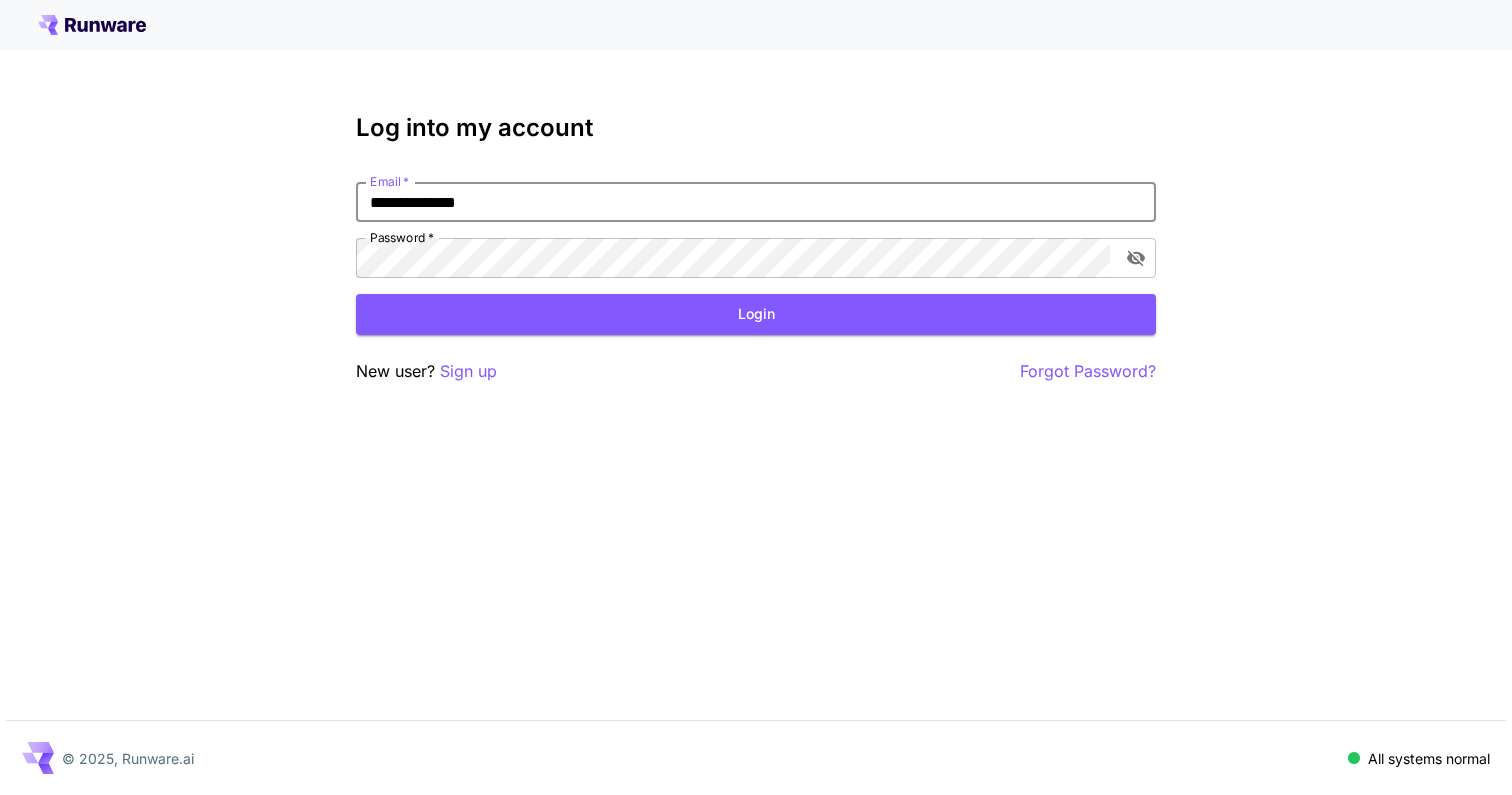 click on "Login" at bounding box center [756, 314] 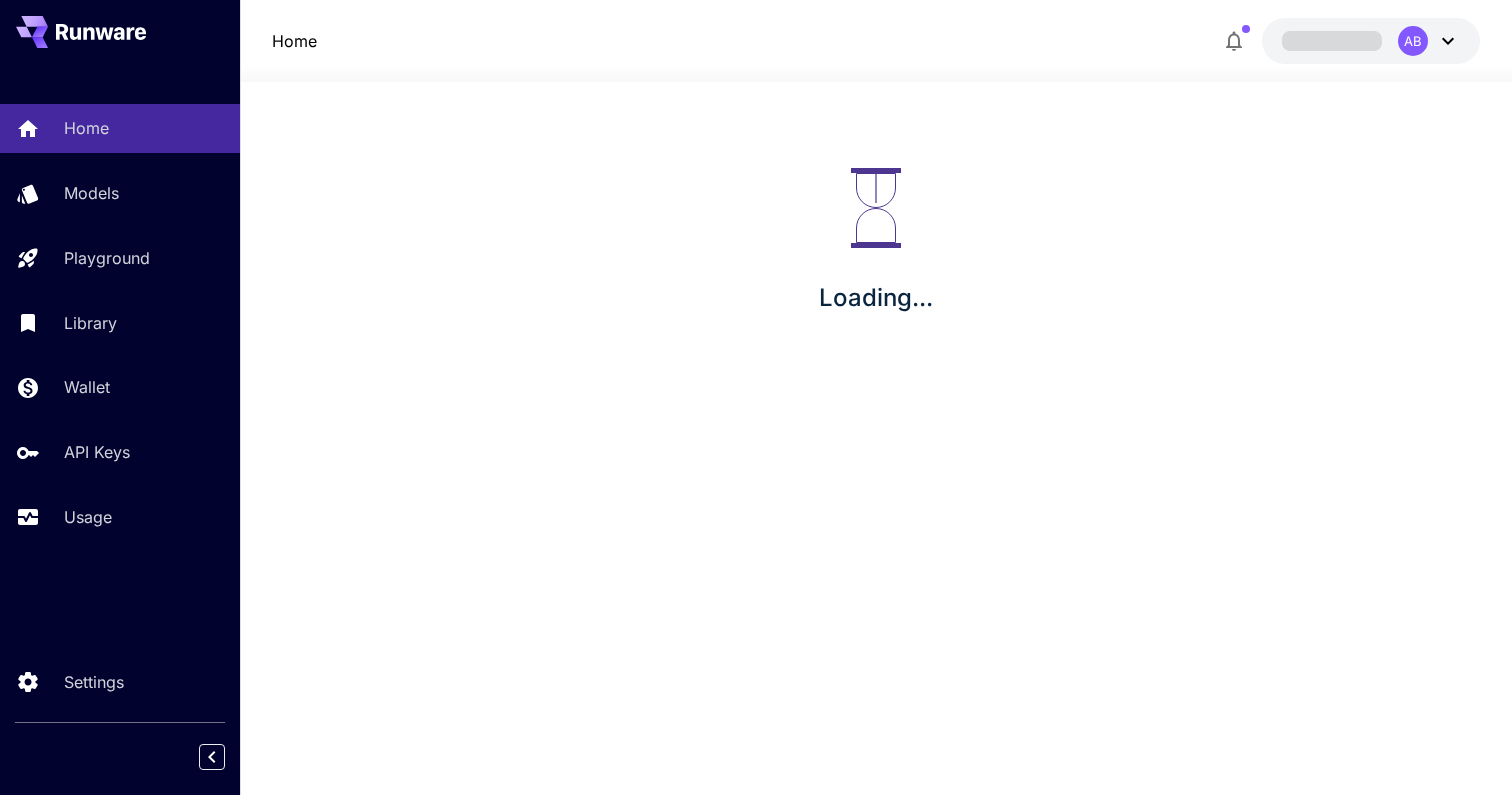 click 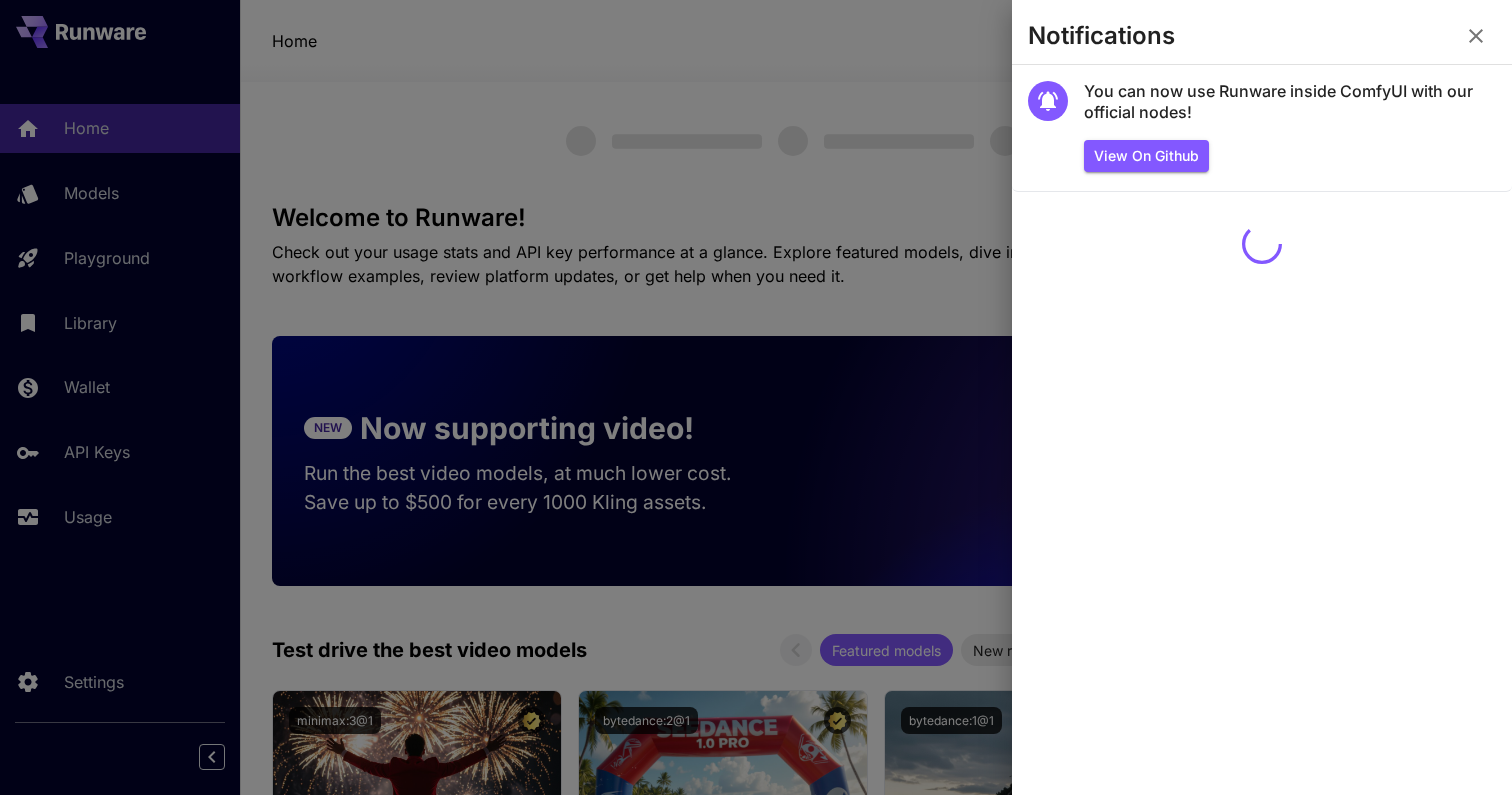 click at bounding box center [756, 397] 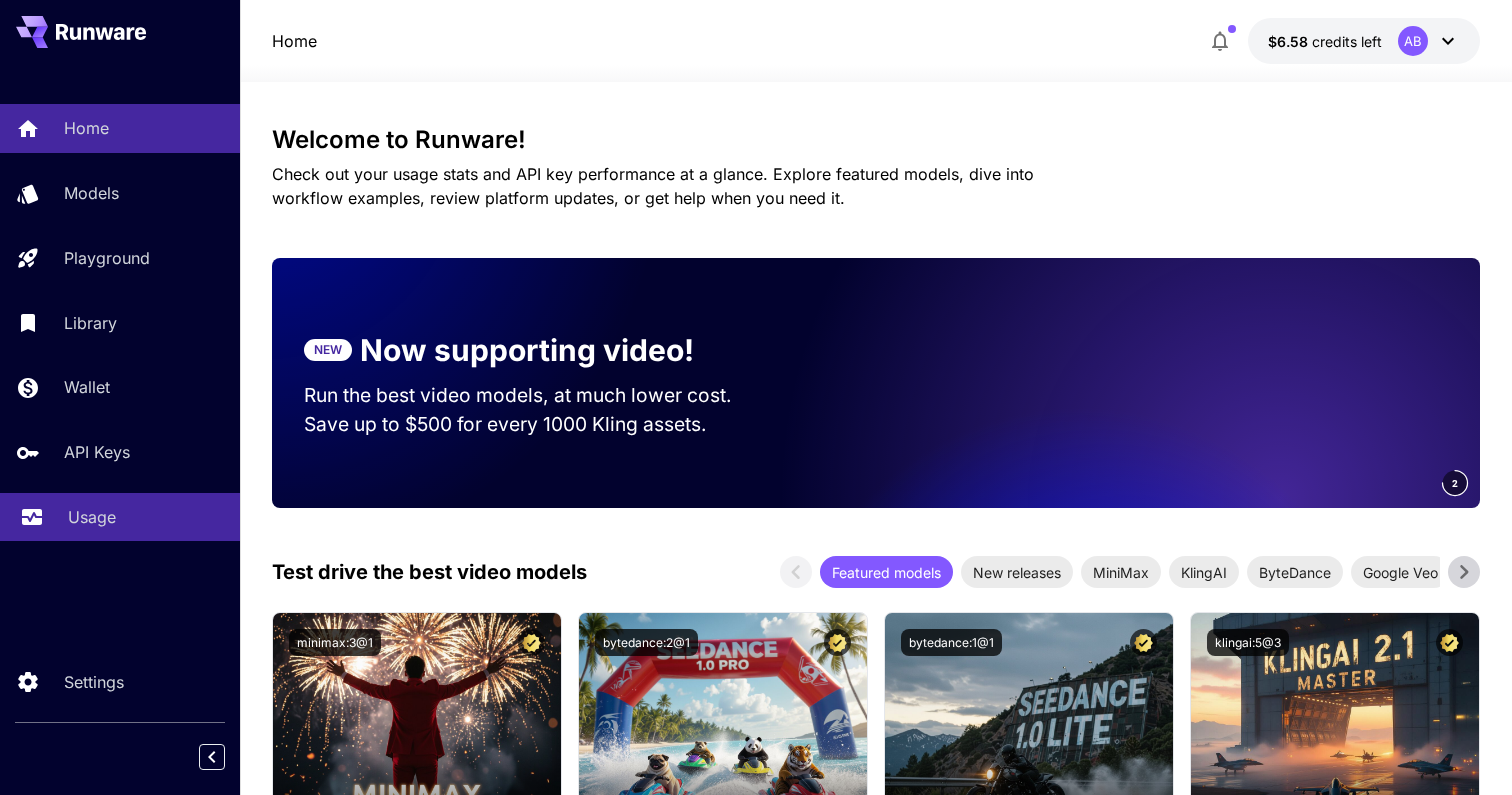 click on "Usage" at bounding box center (92, 517) 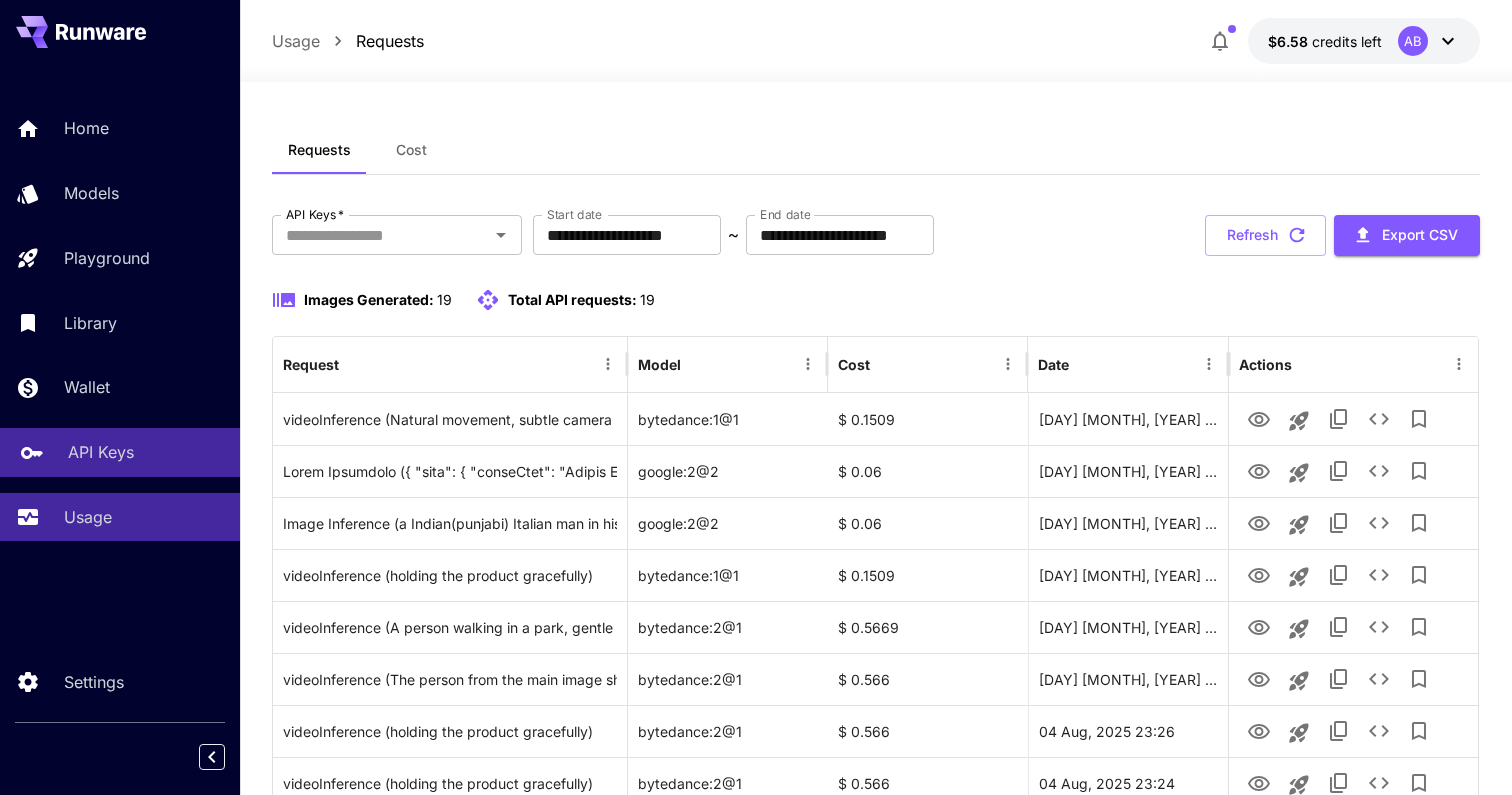 click on "API Keys" at bounding box center [101, 452] 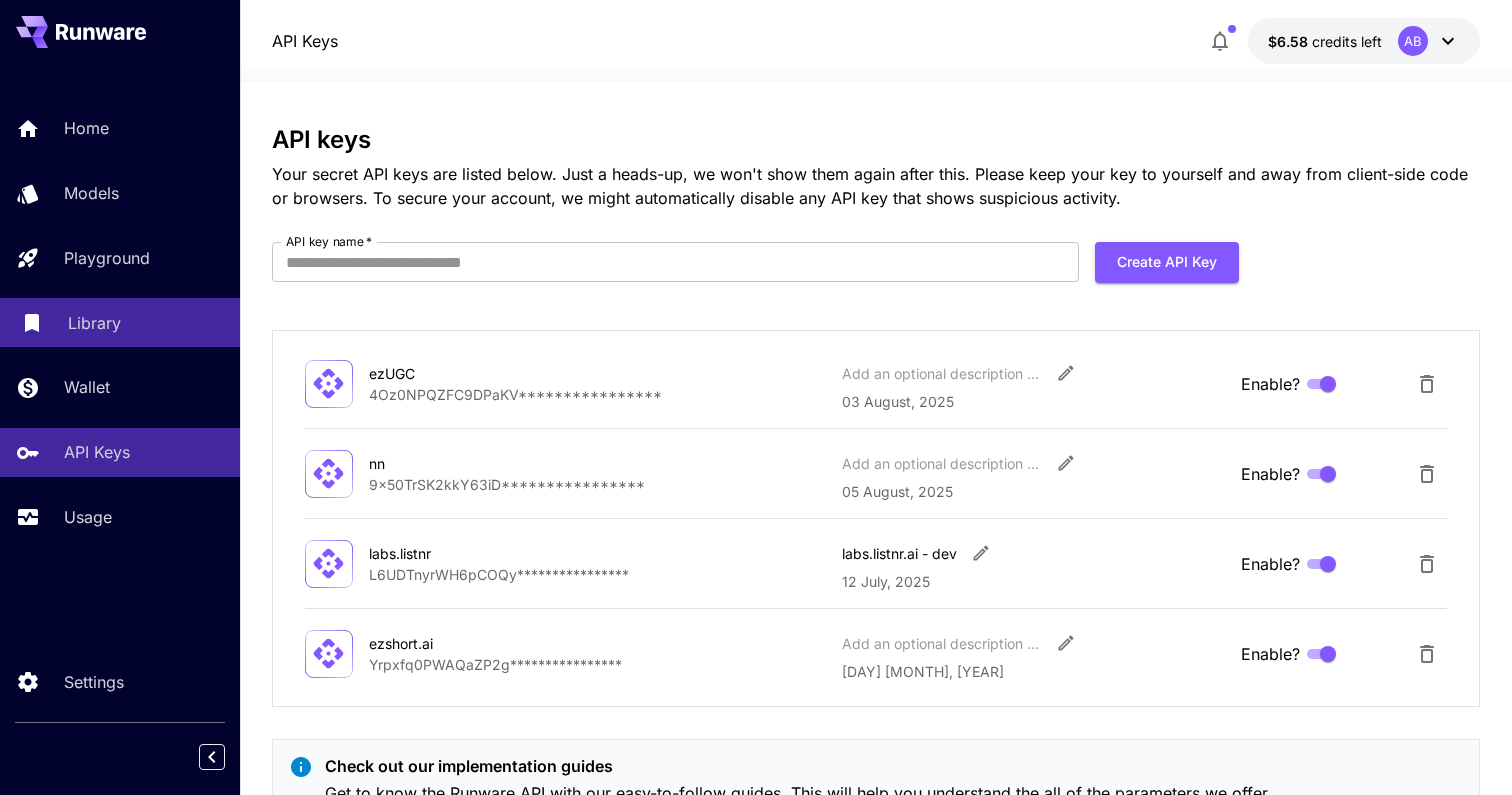 click on "Library" at bounding box center [120, 322] 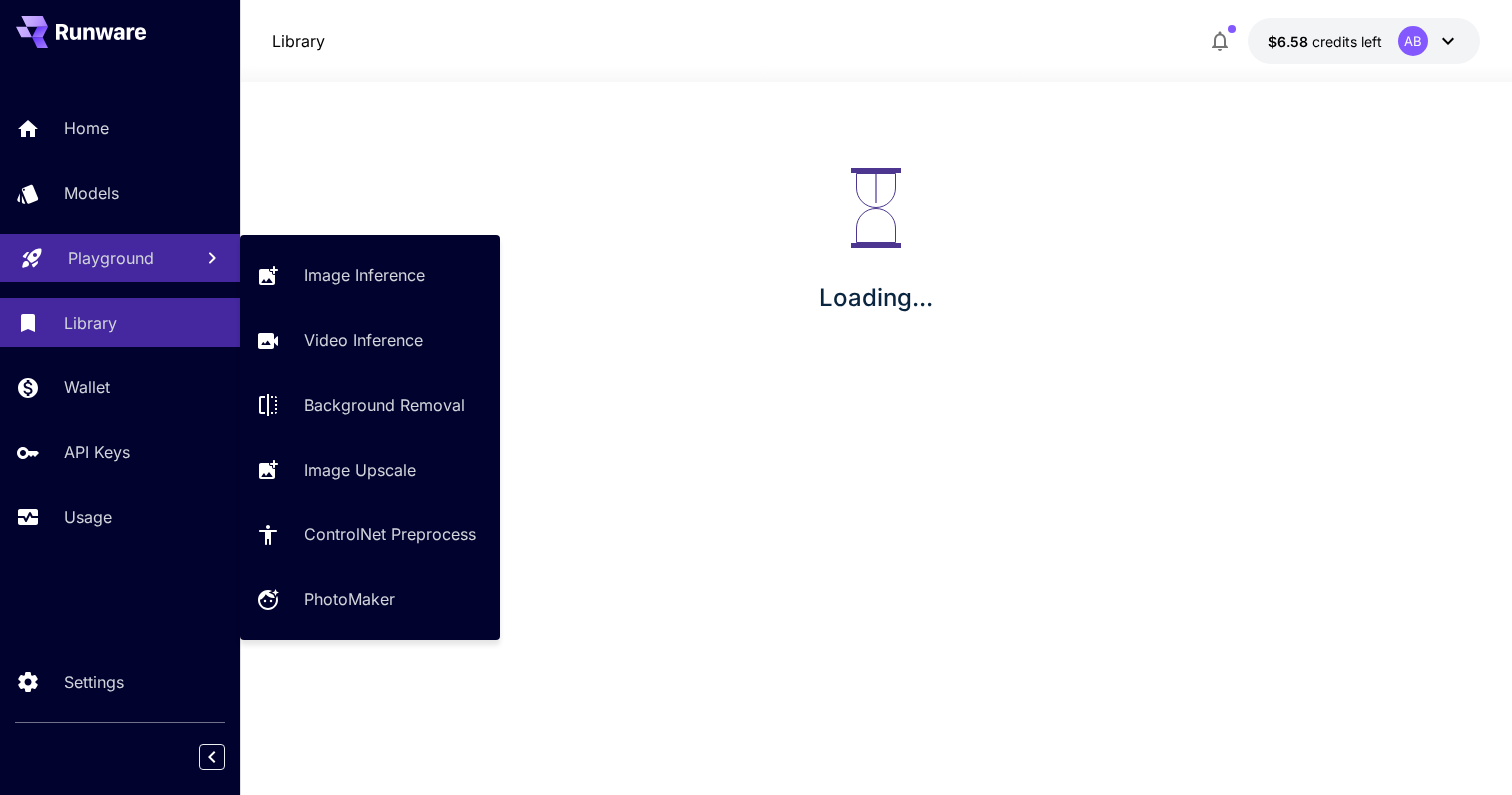 click on "Playground" at bounding box center (120, 258) 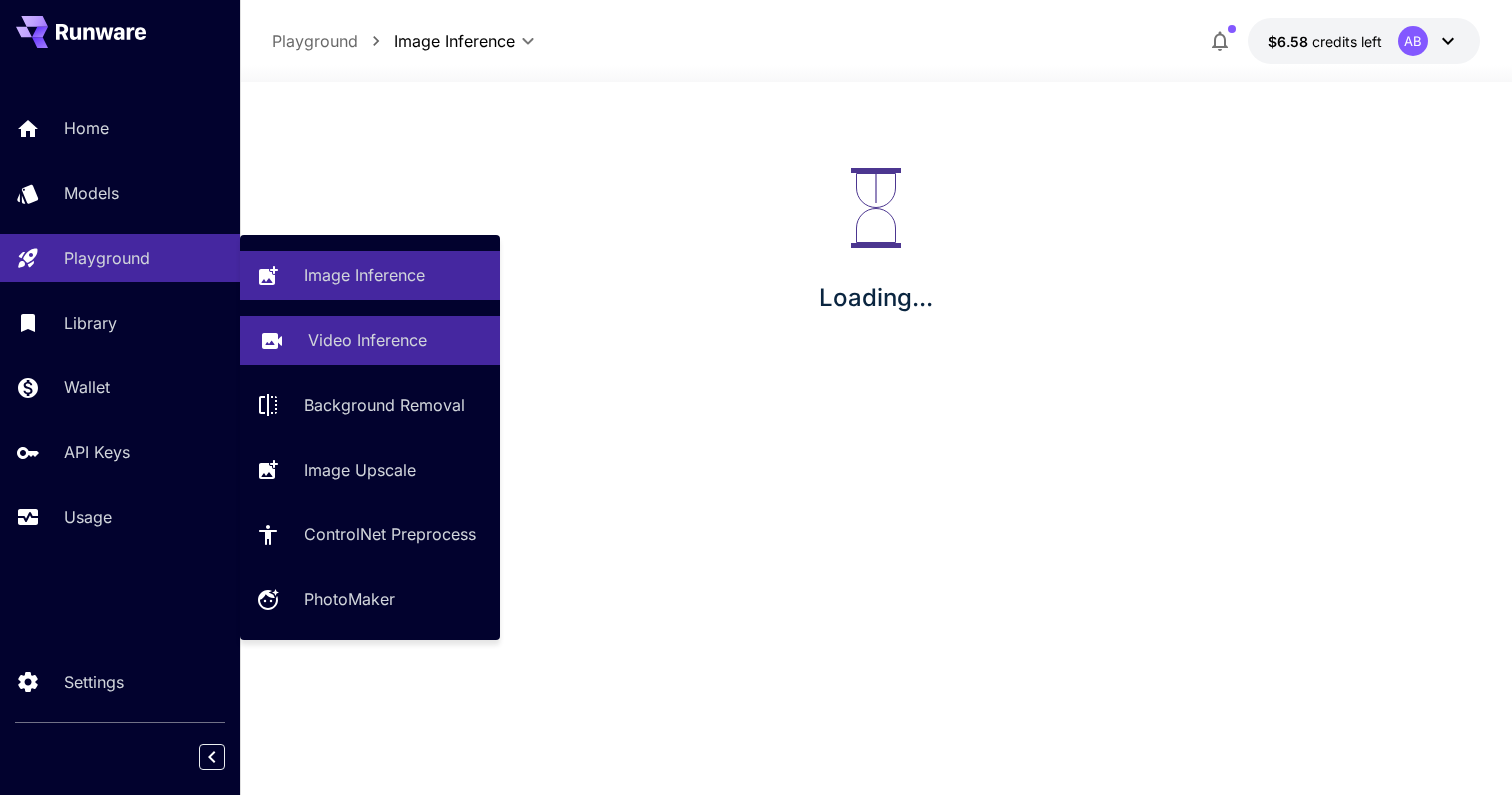 click on "Video Inference" at bounding box center (370, 340) 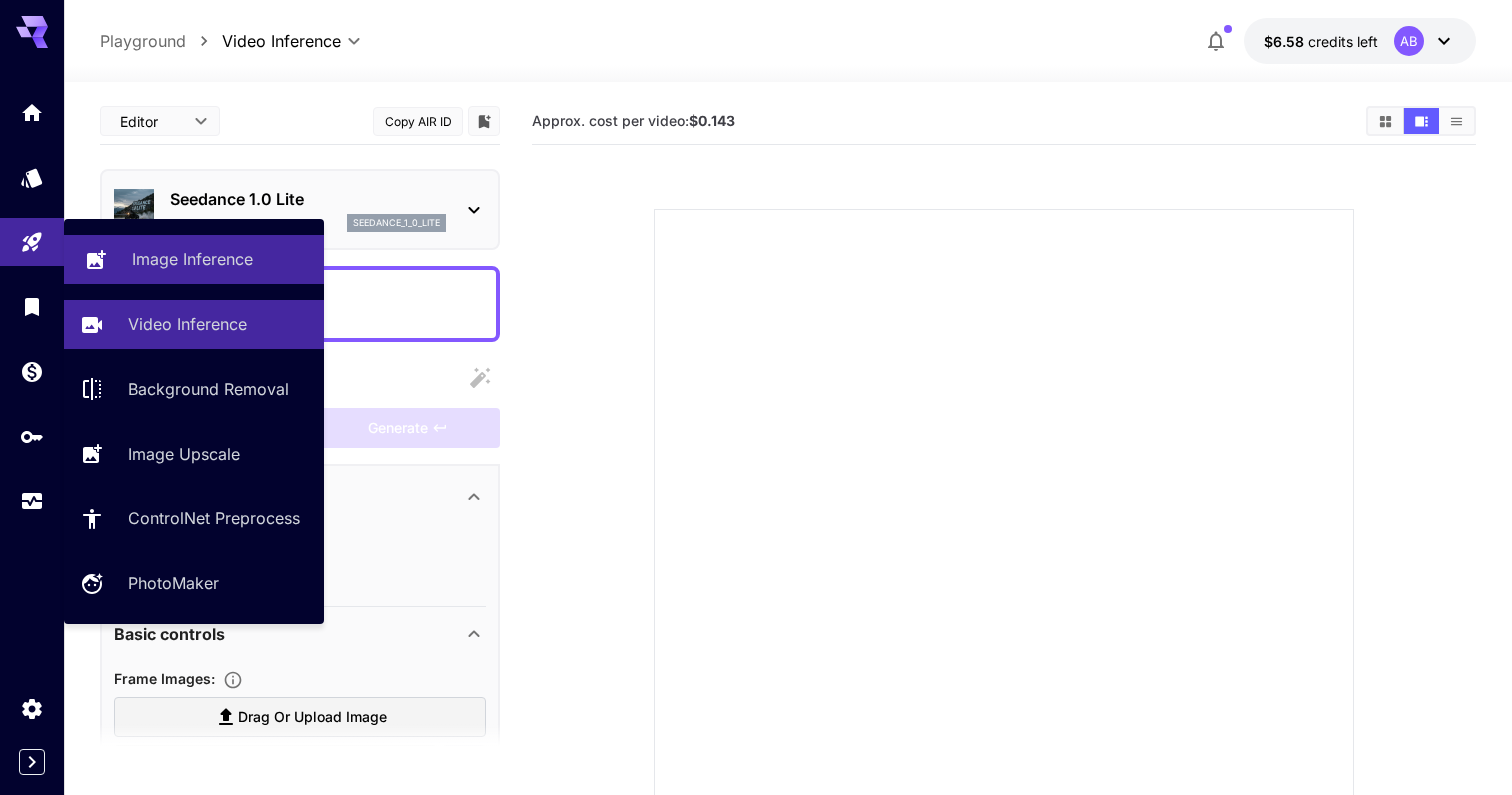 click on "Image Inference" at bounding box center [192, 259] 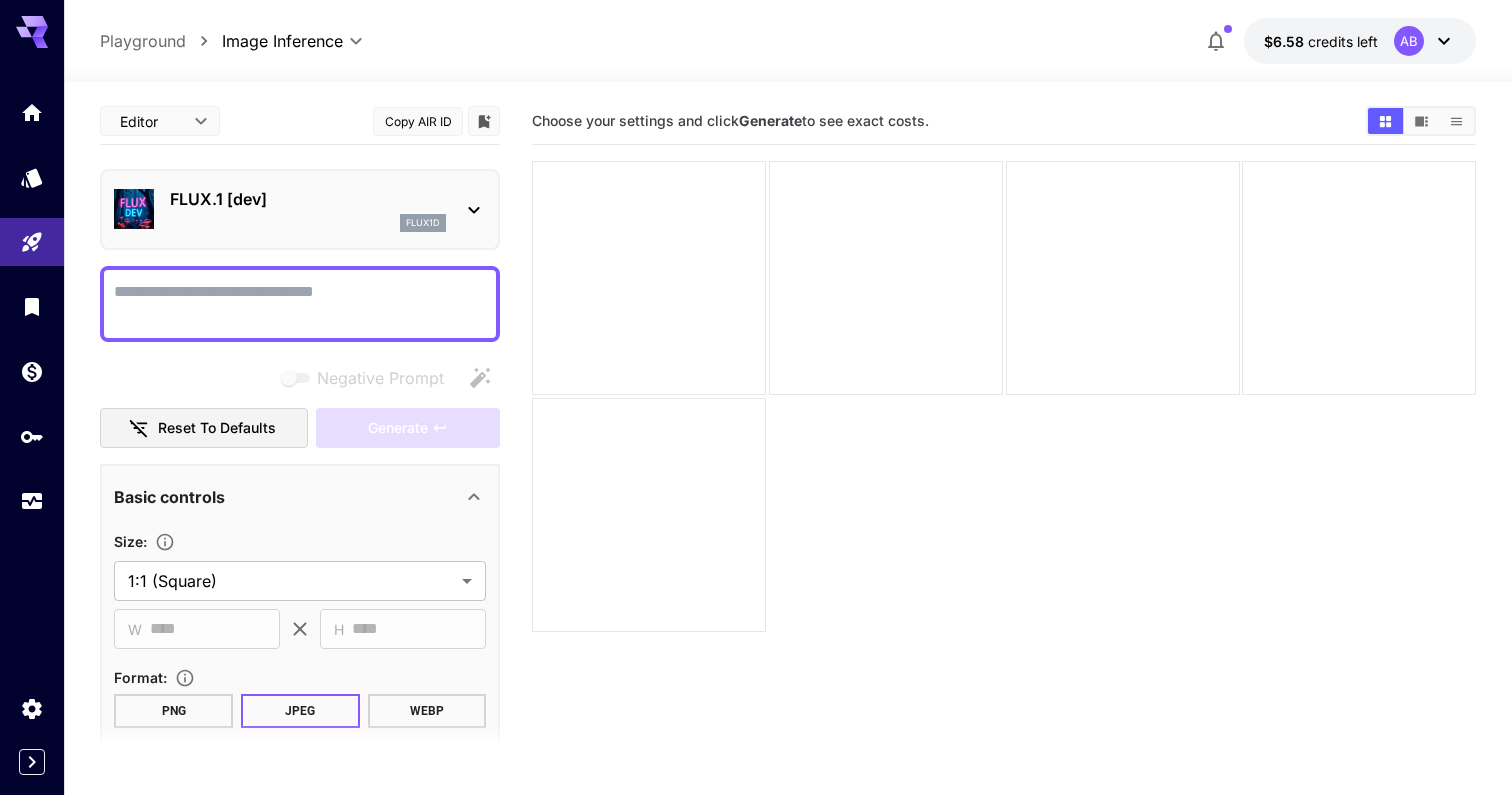 click on "FLUX.1 [dev]" at bounding box center (308, 199) 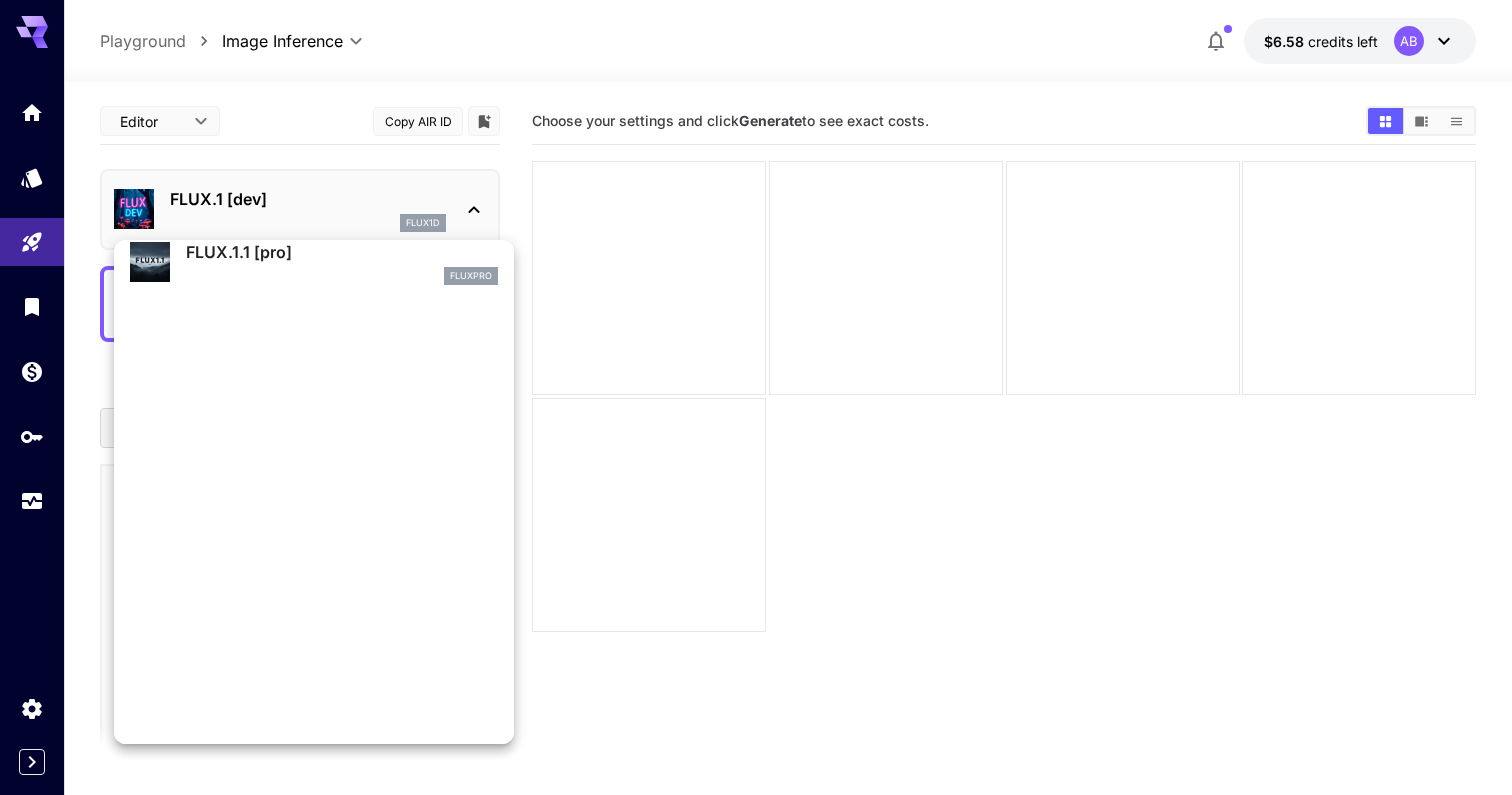 scroll, scrollTop: 1107, scrollLeft: 0, axis: vertical 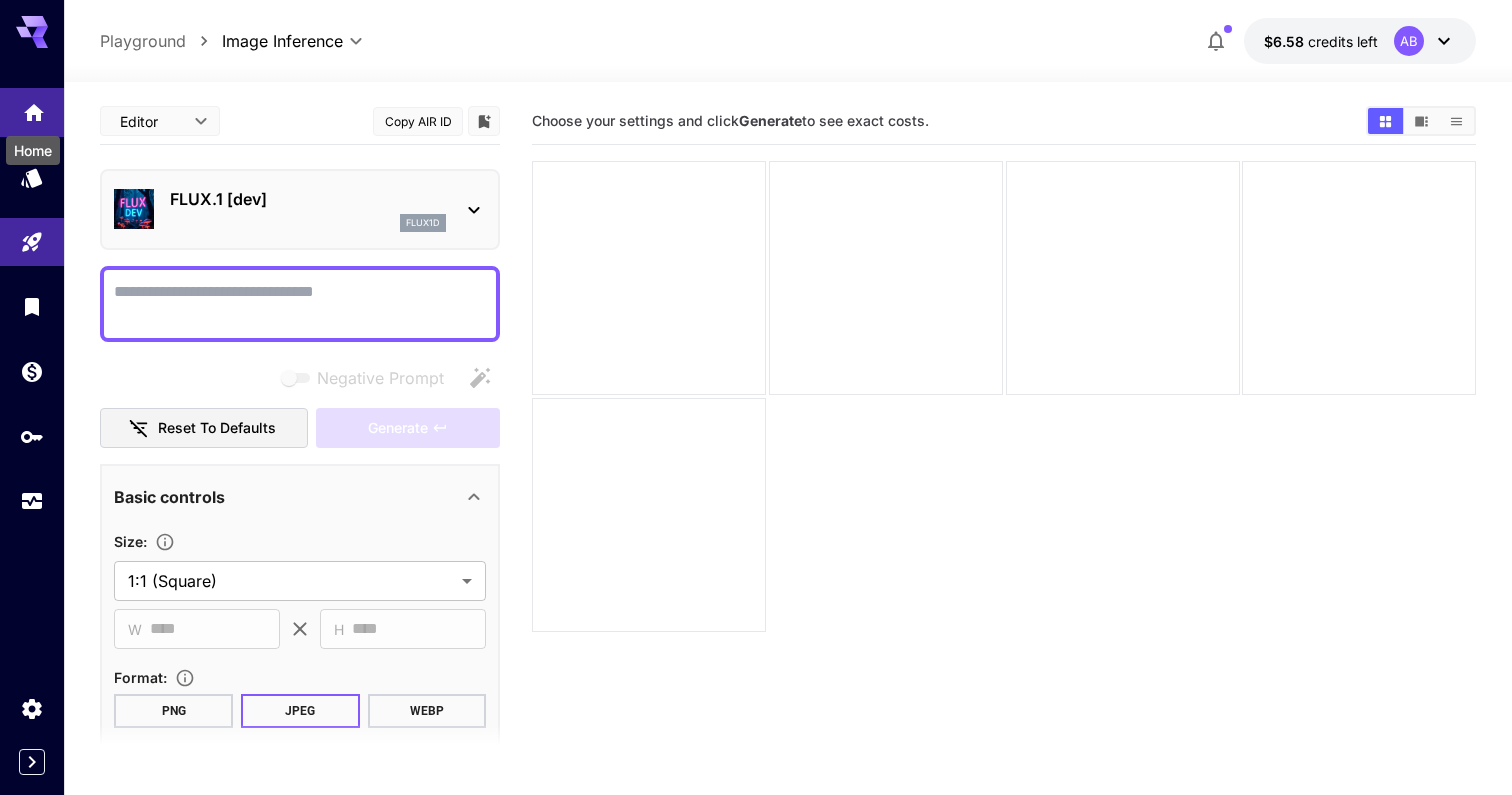 click 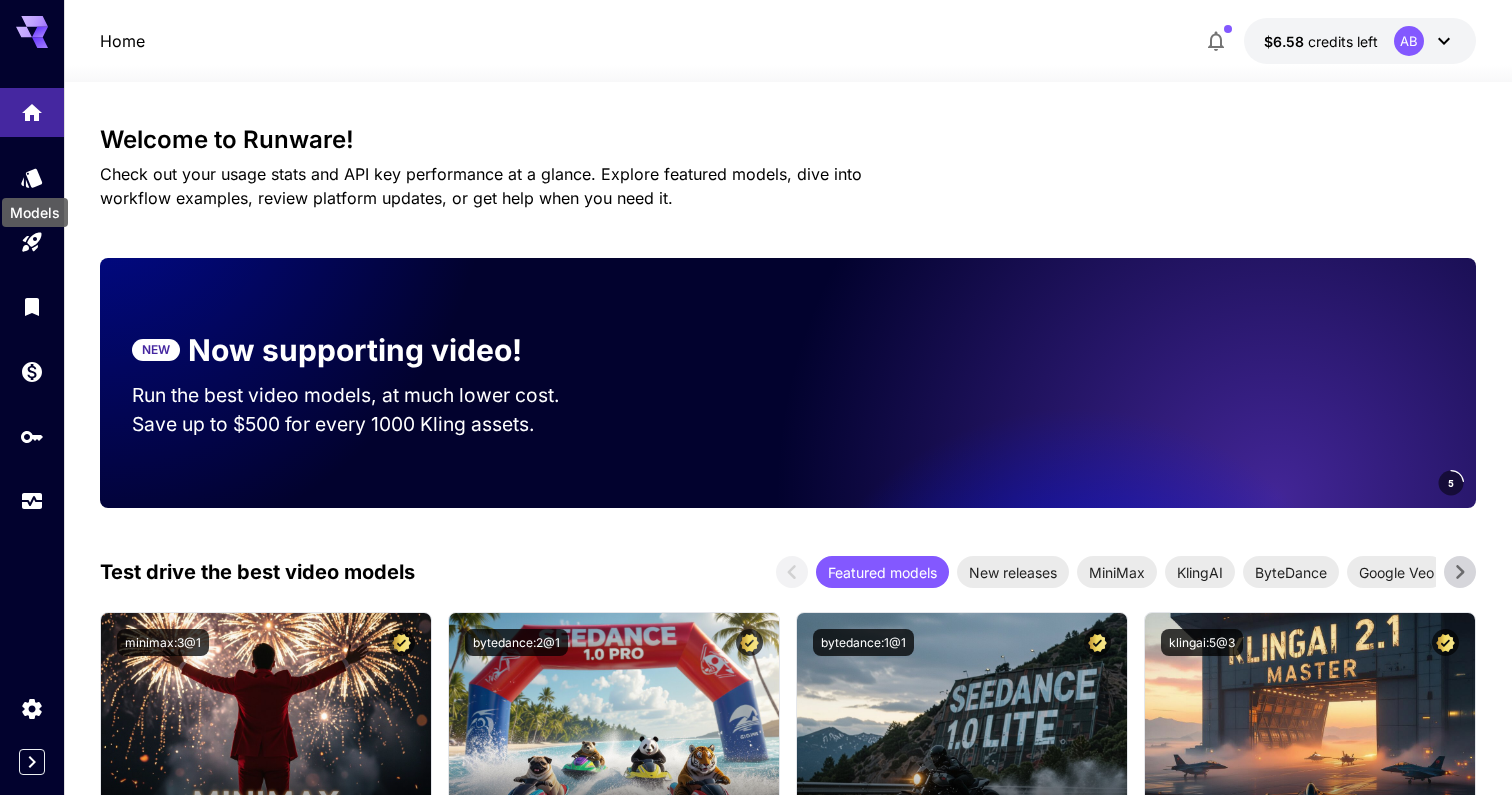 click on "Models" at bounding box center [35, 206] 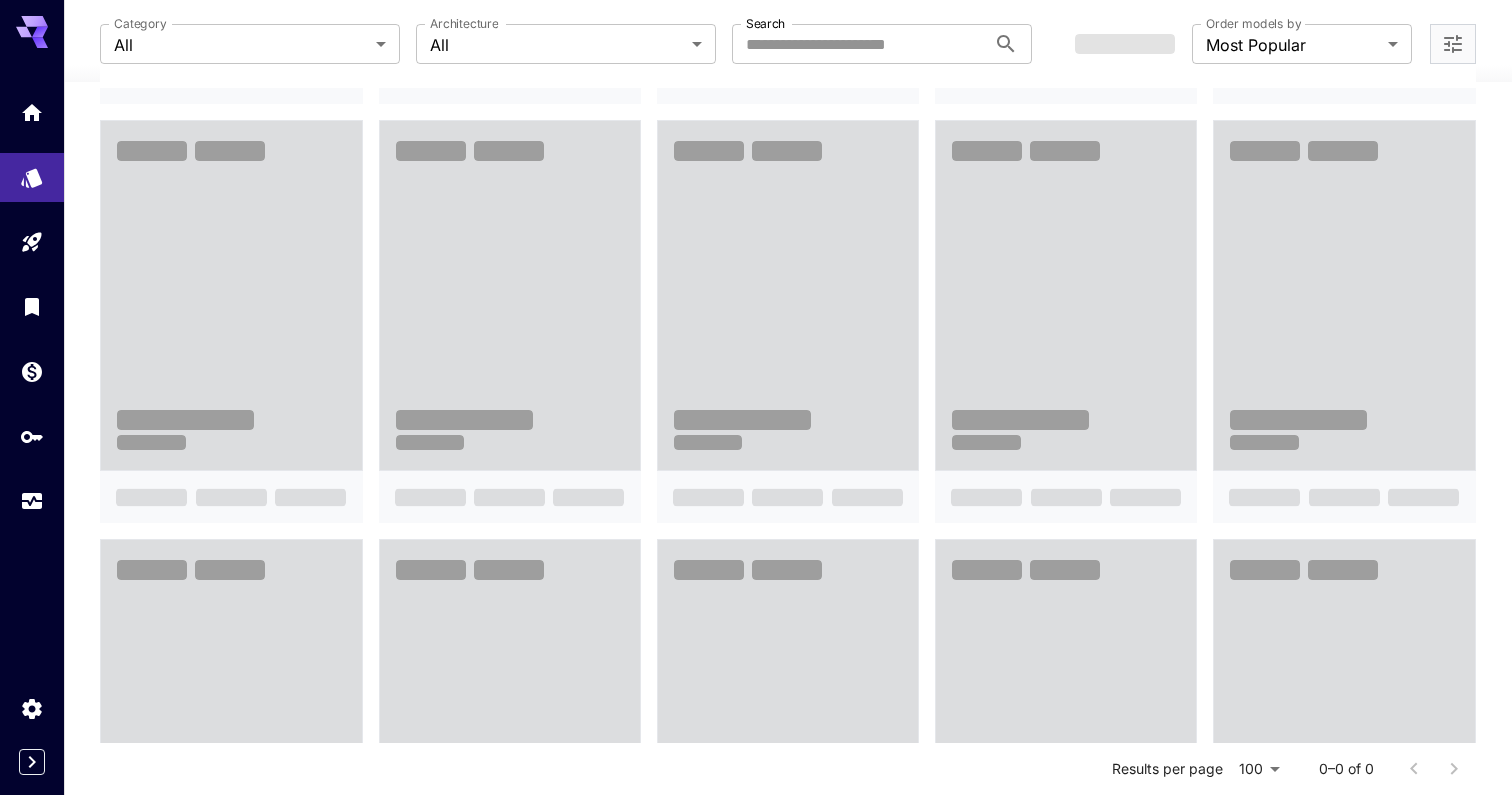 scroll, scrollTop: 0, scrollLeft: 0, axis: both 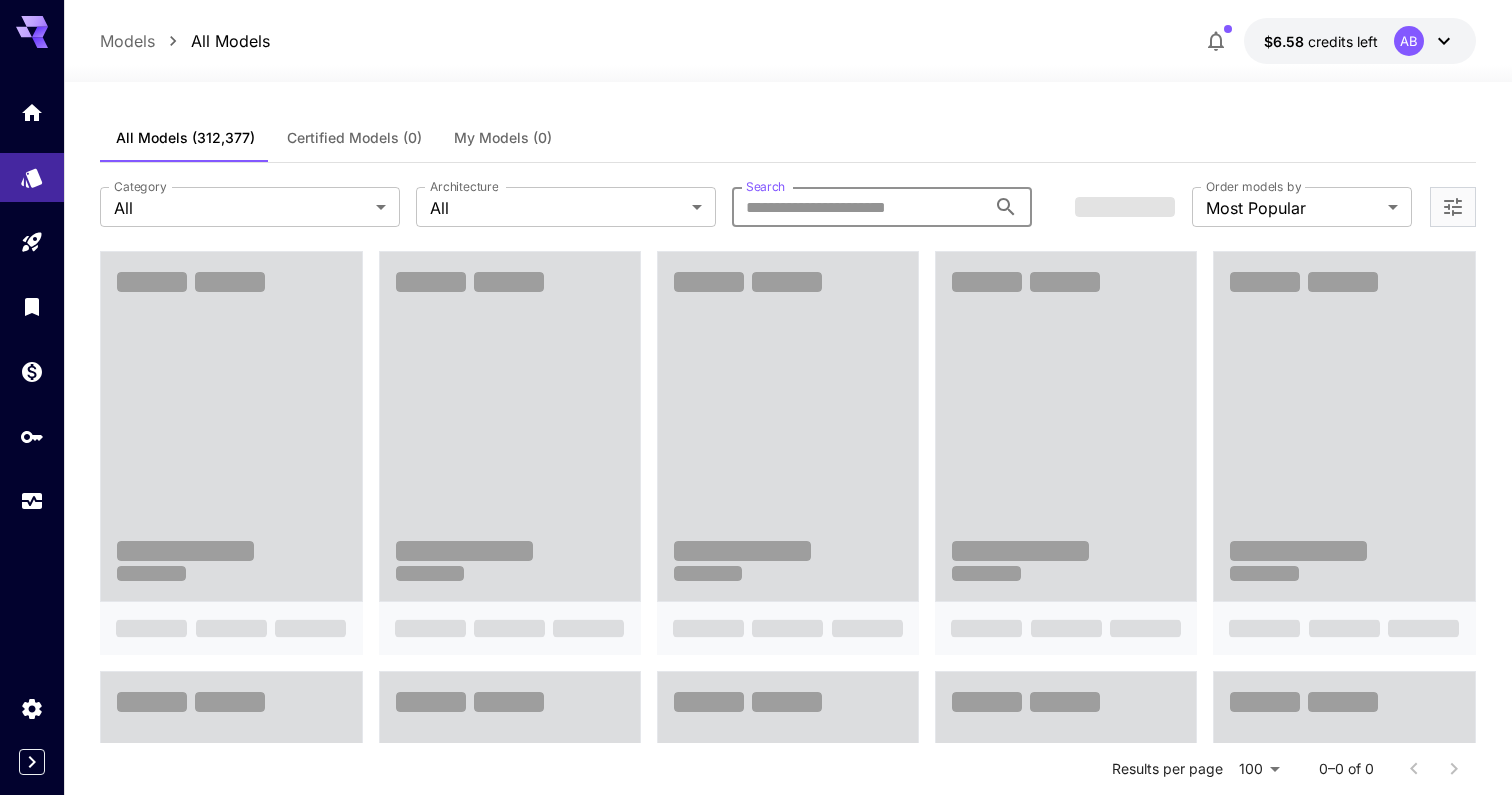 click on "Search" at bounding box center [859, 207] 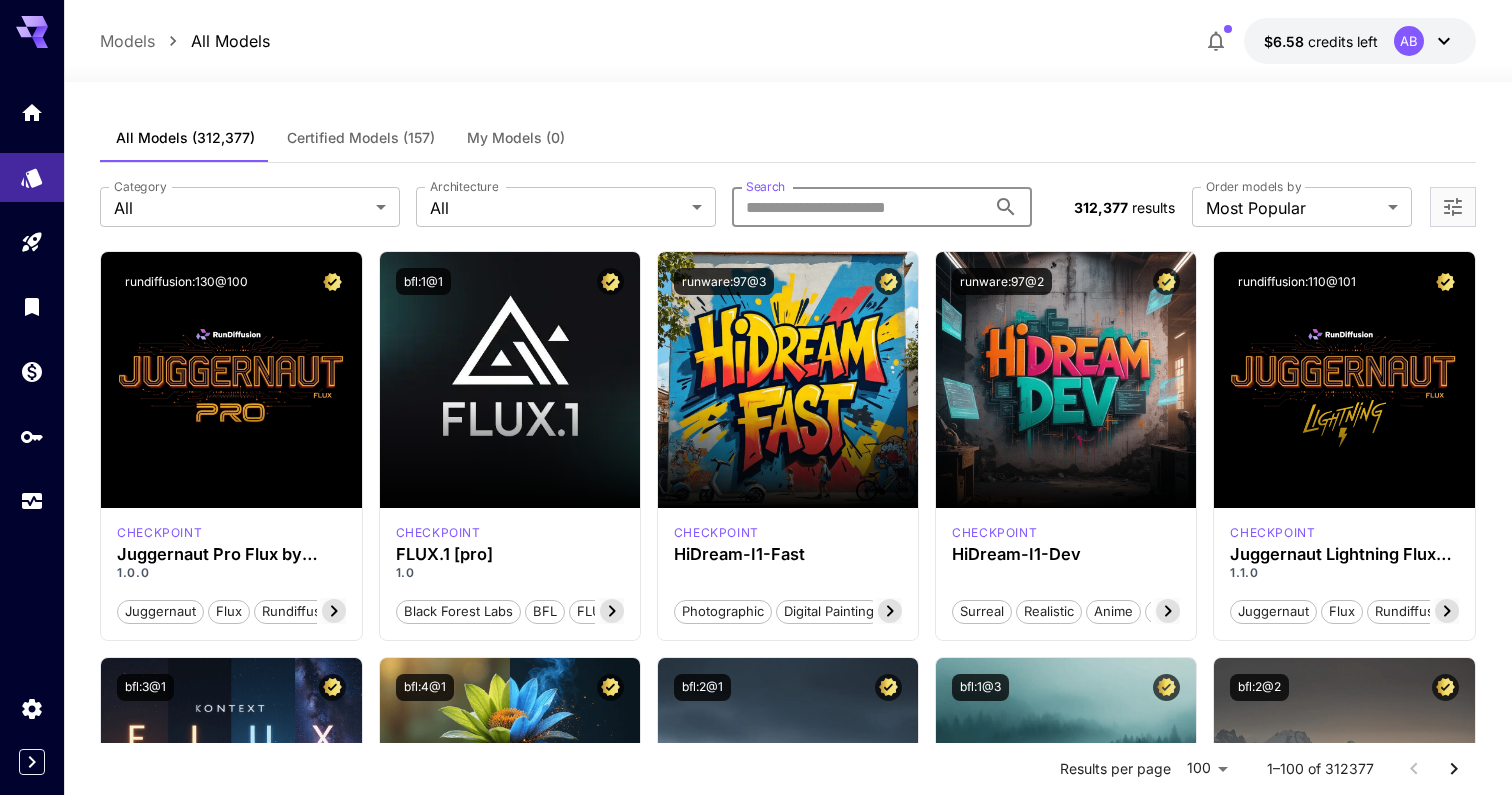 paste on "******" 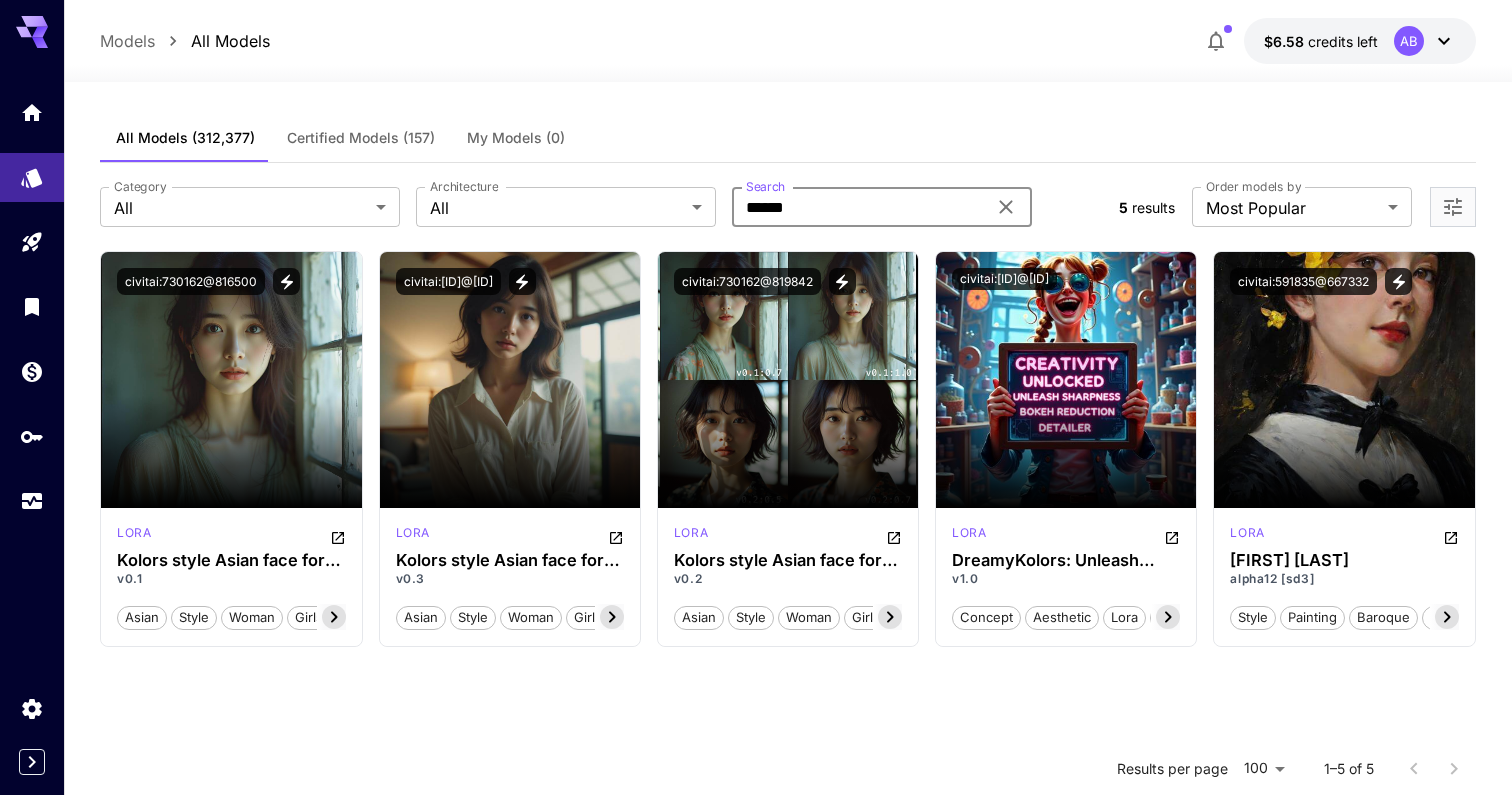 click on "******" at bounding box center [859, 207] 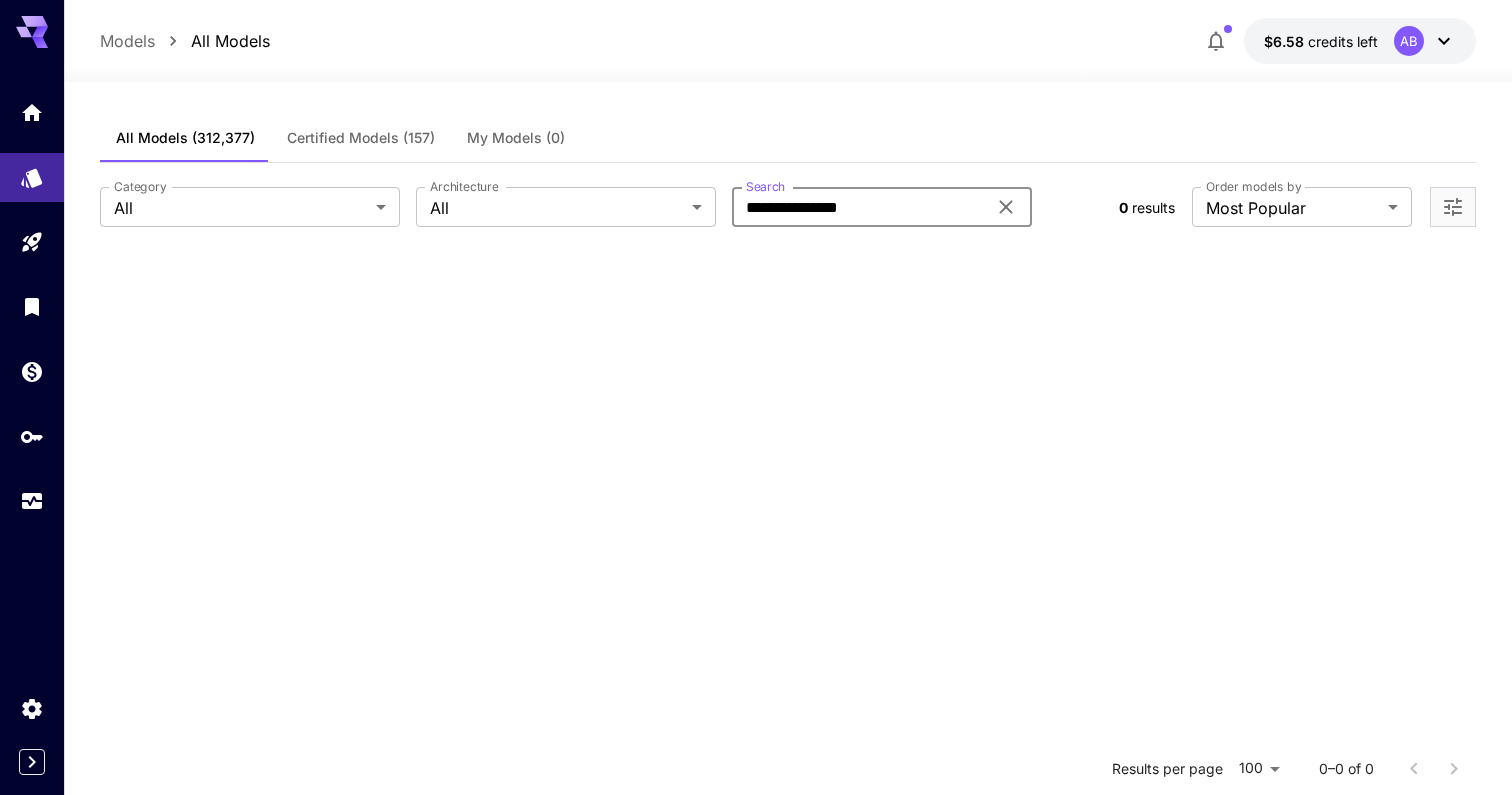 click on "**********" at bounding box center (859, 207) 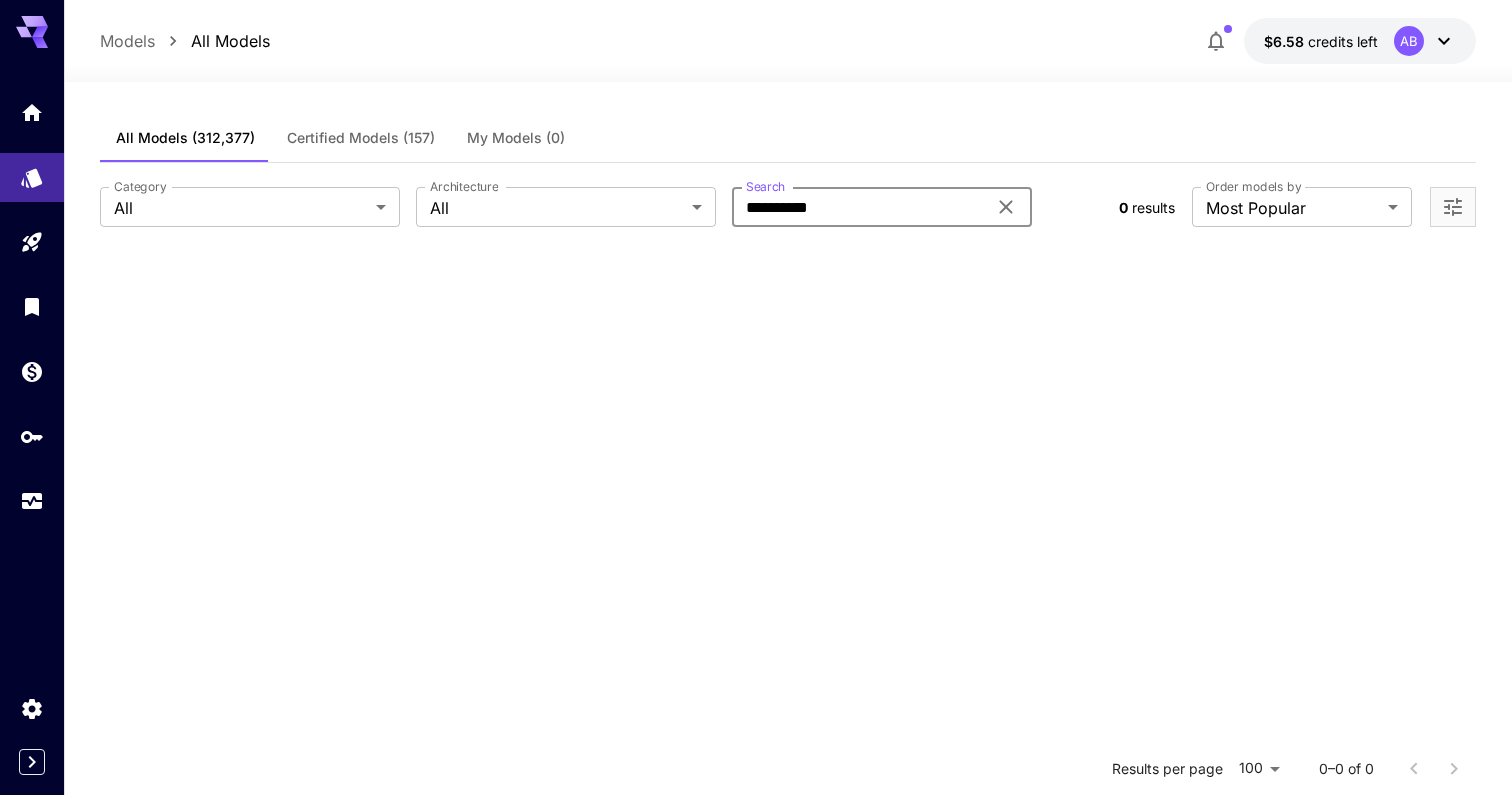 click on "*********" at bounding box center (859, 207) 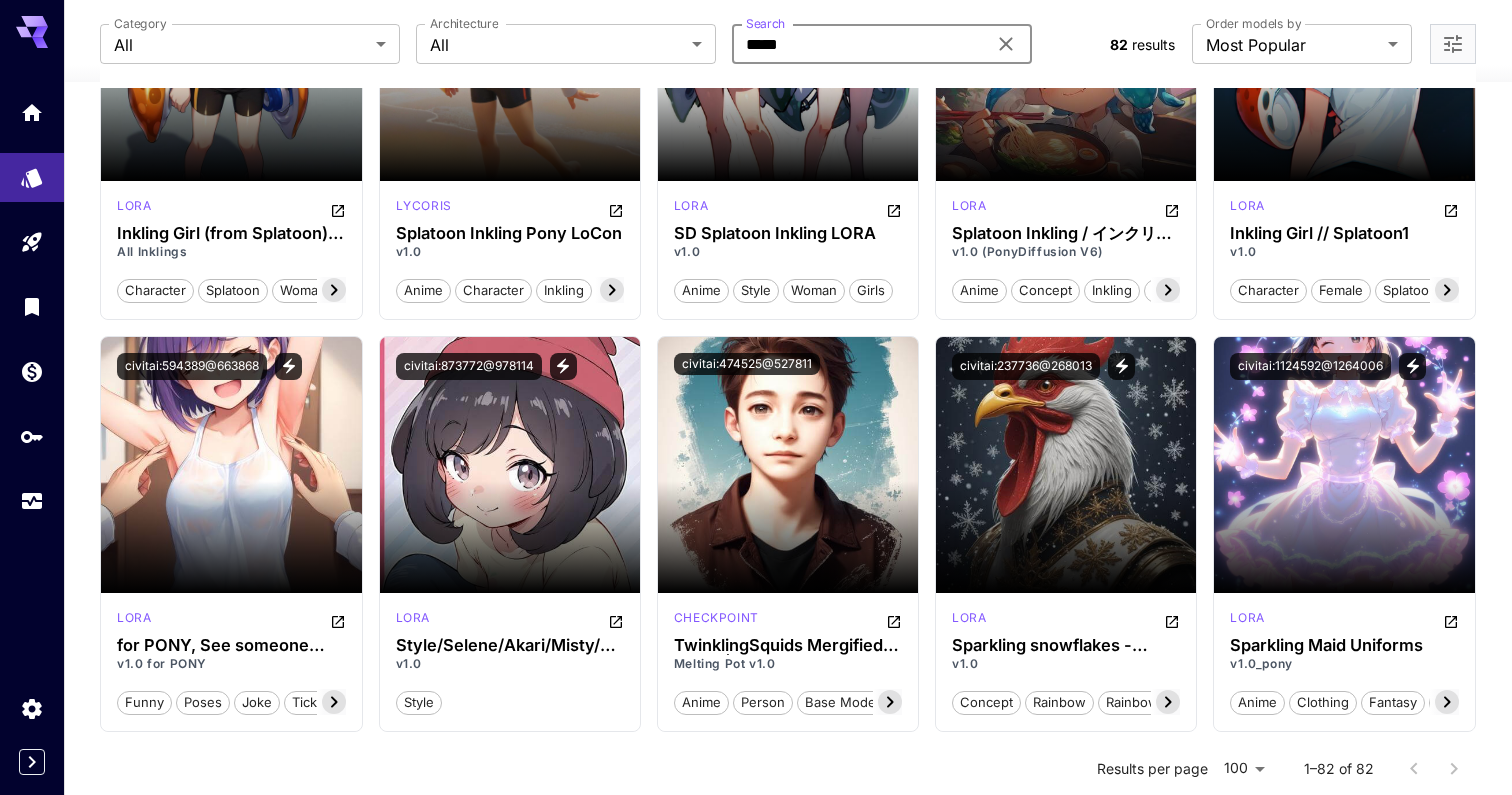 scroll, scrollTop: 645, scrollLeft: 0, axis: vertical 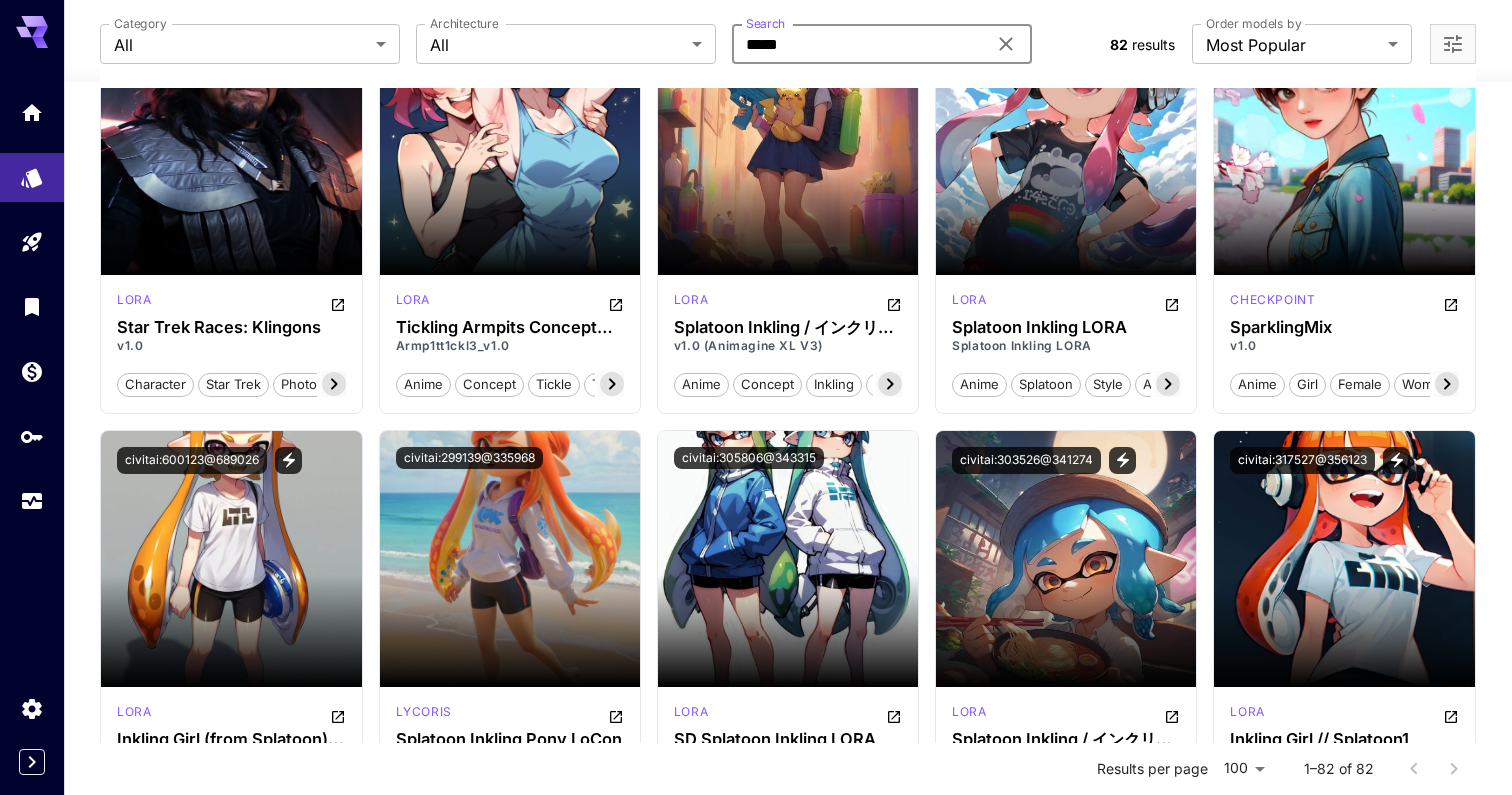 type on "*****" 